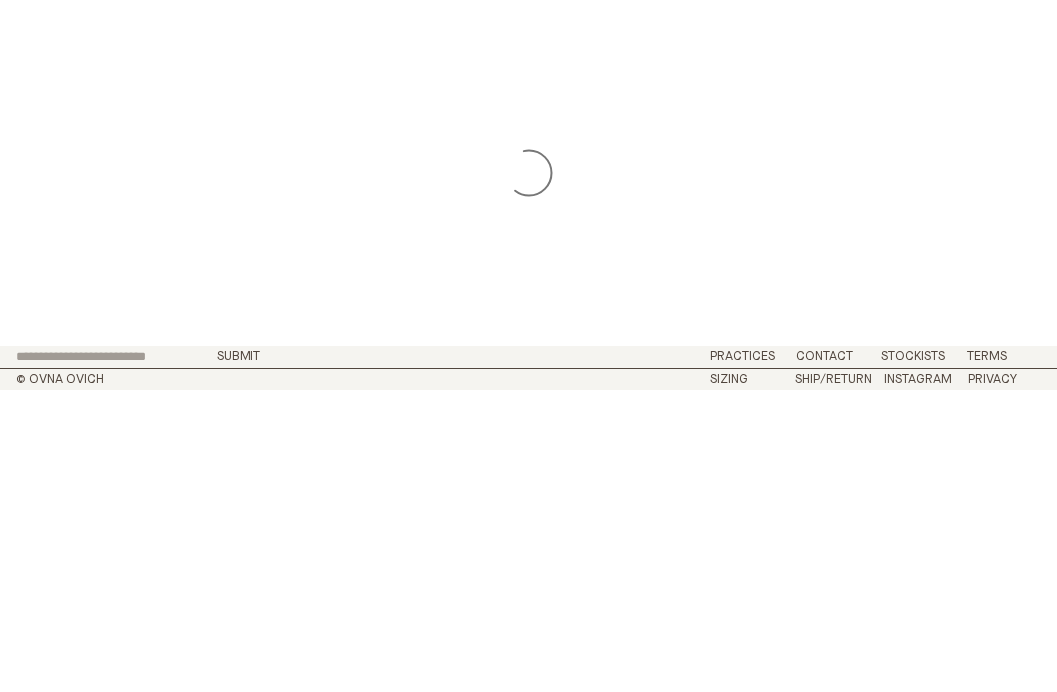 scroll, scrollTop: 0, scrollLeft: 0, axis: both 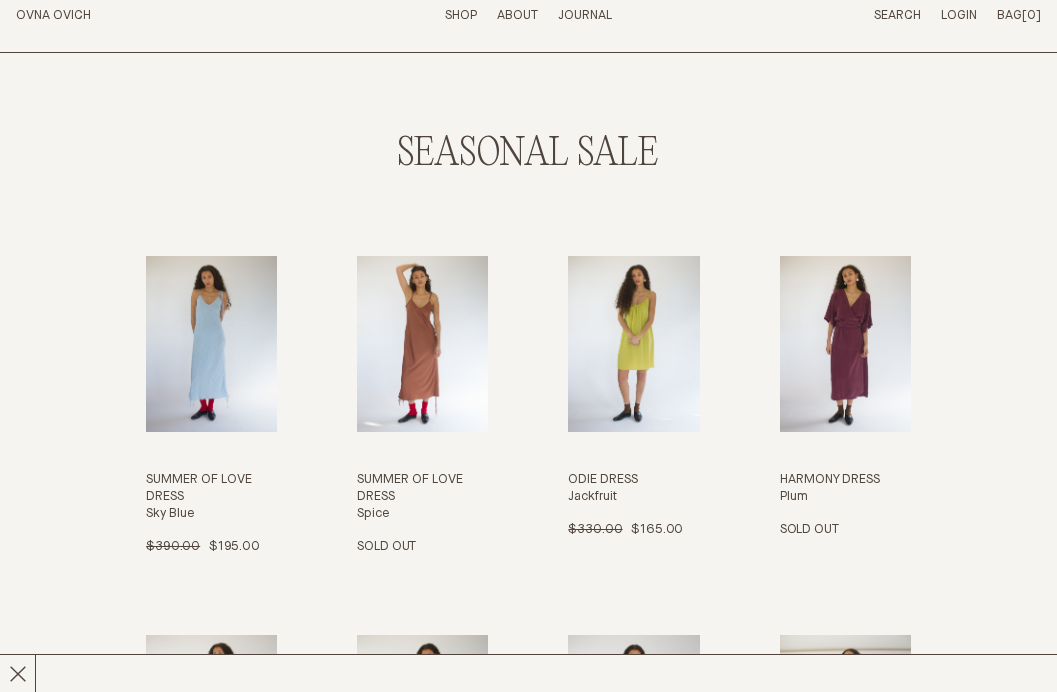 click on "SEASONAL SALE" at bounding box center (528, 154) 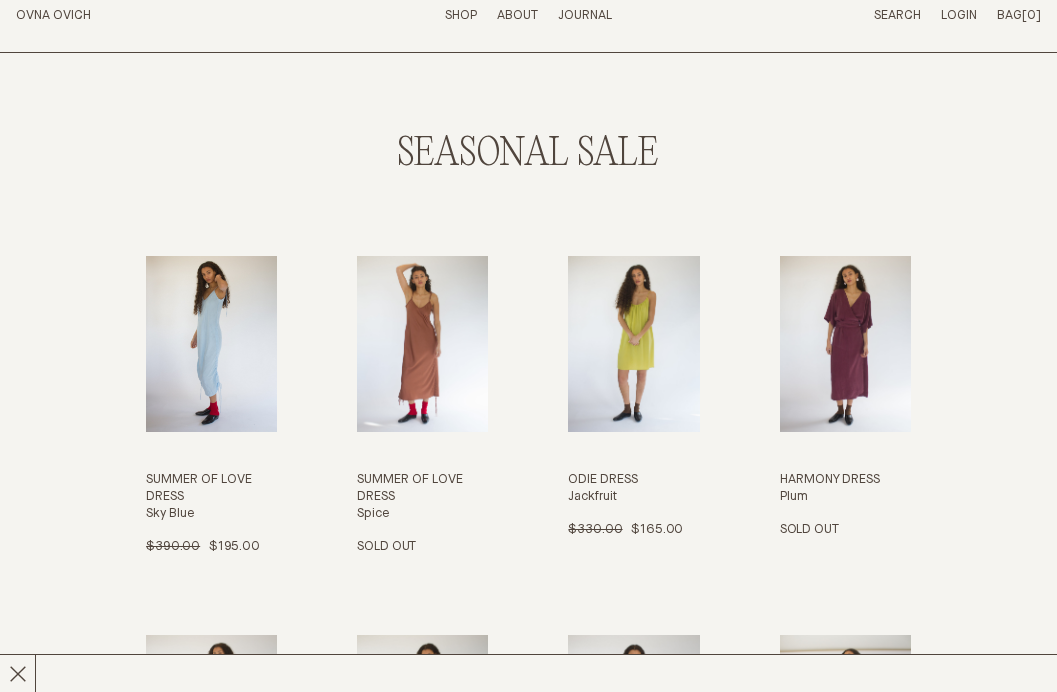 click at bounding box center [211, 344] 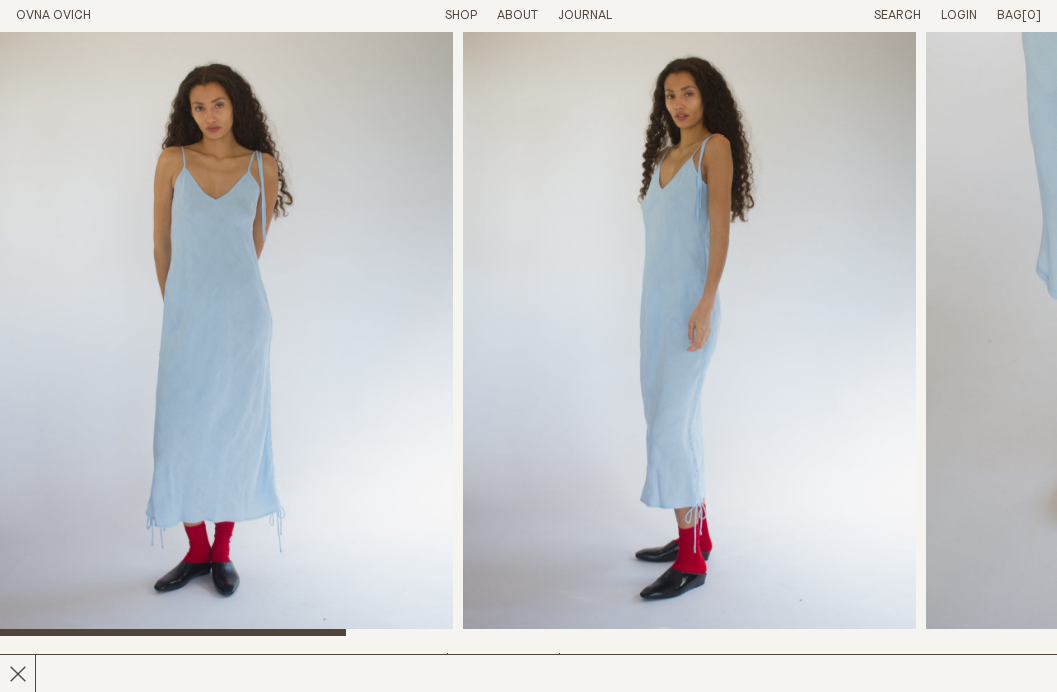 scroll, scrollTop: 0, scrollLeft: 0, axis: both 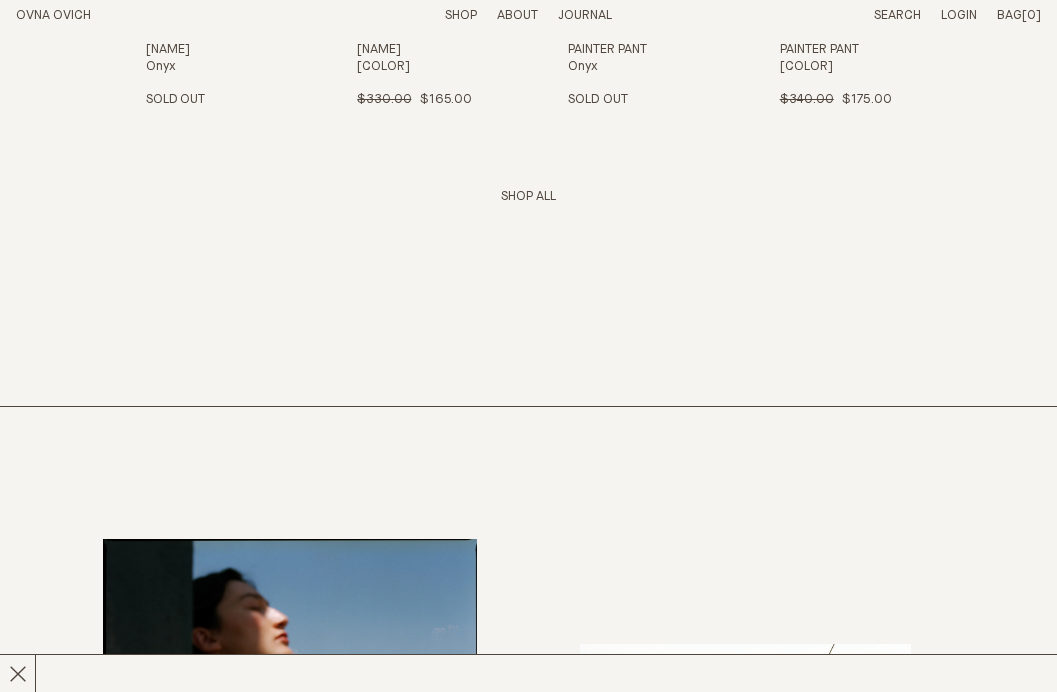 click on "Shop All" at bounding box center (528, 196) 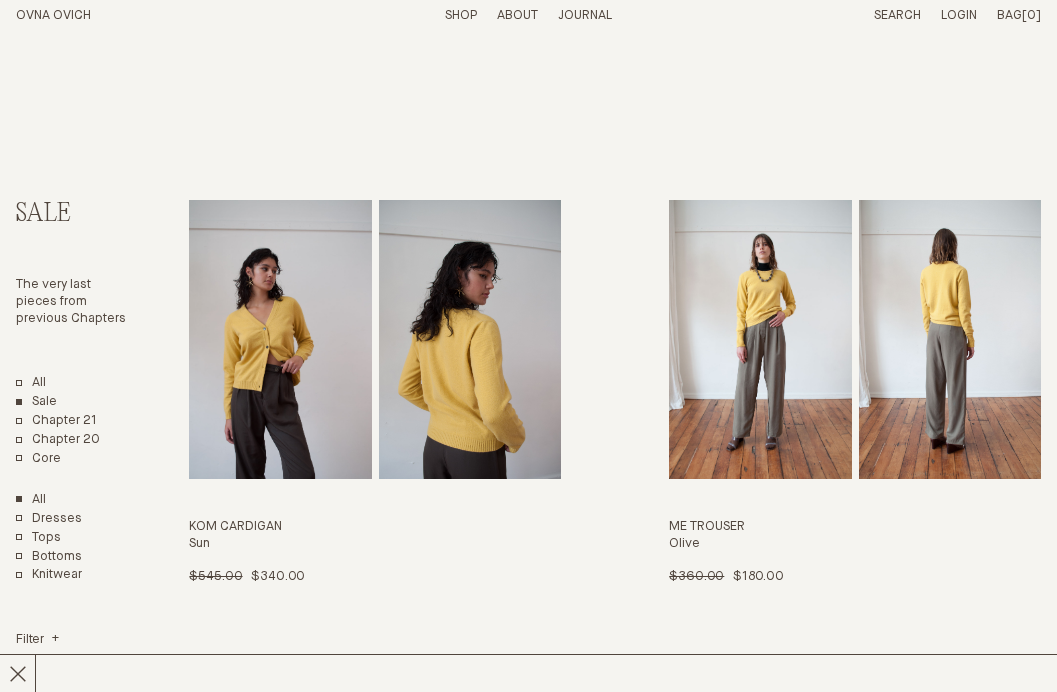 scroll, scrollTop: 0, scrollLeft: 0, axis: both 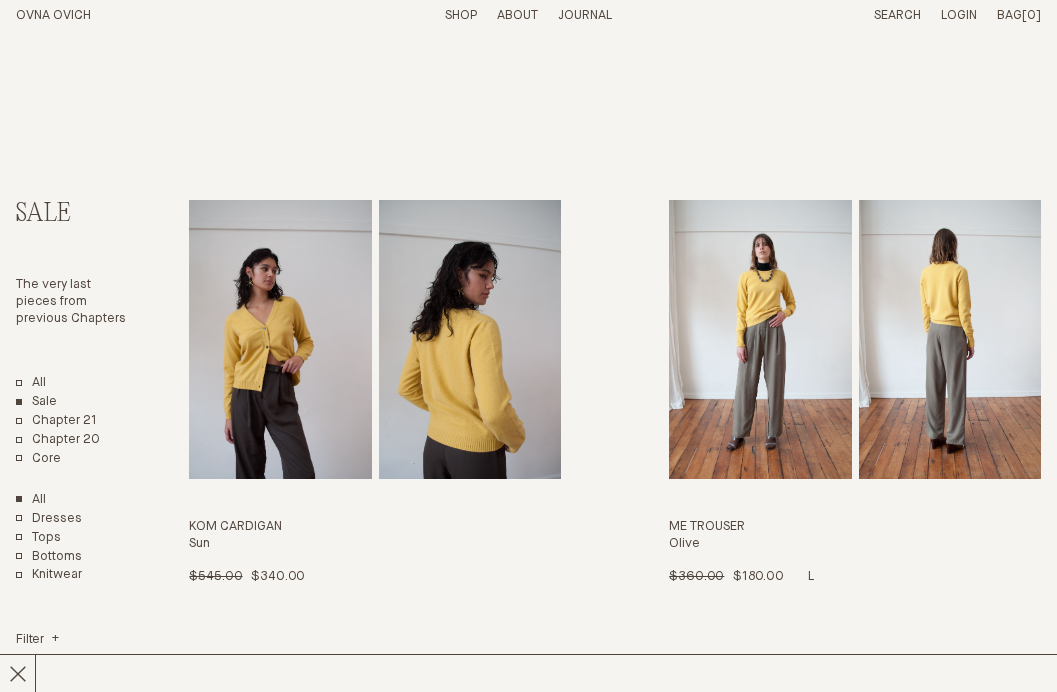 click at bounding box center (760, 339) 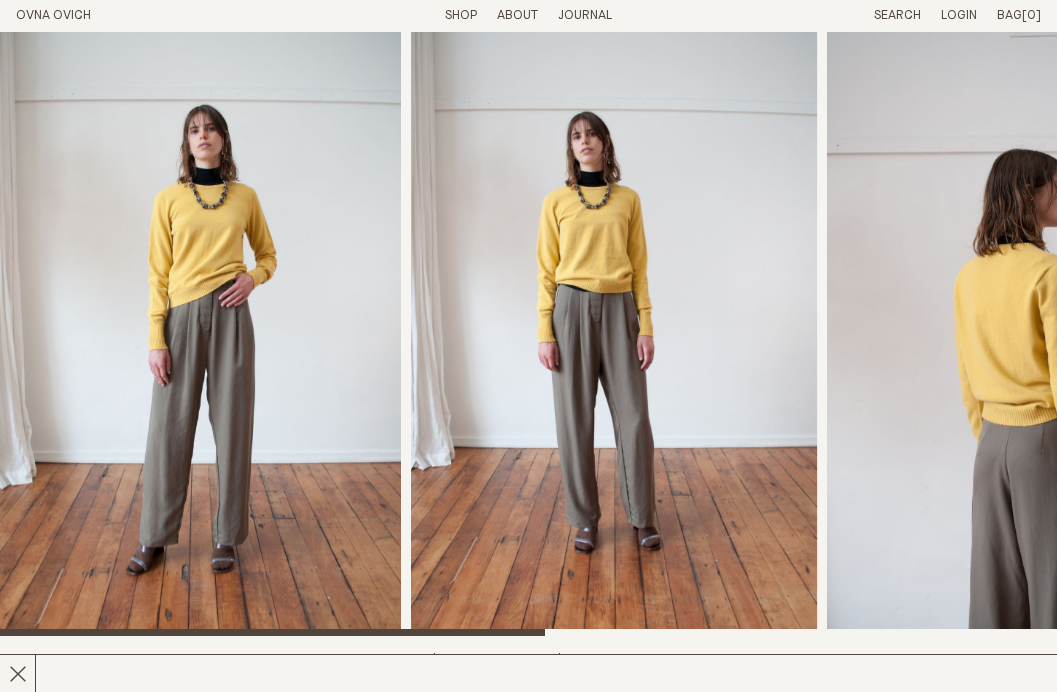 scroll, scrollTop: 0, scrollLeft: 0, axis: both 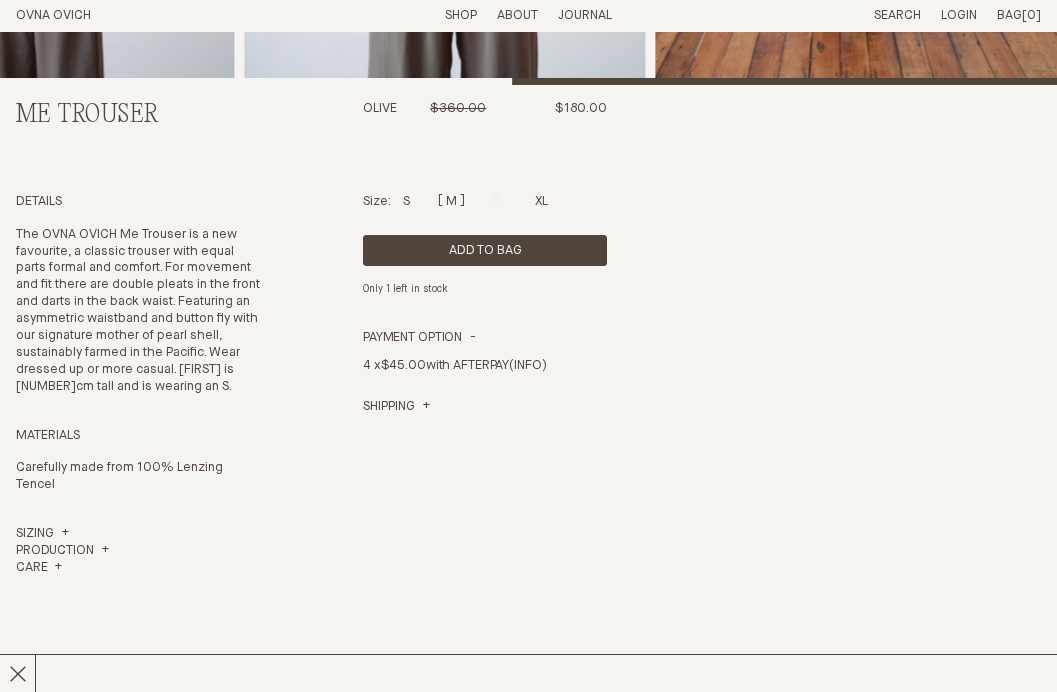 click at bounding box center (451, 198) 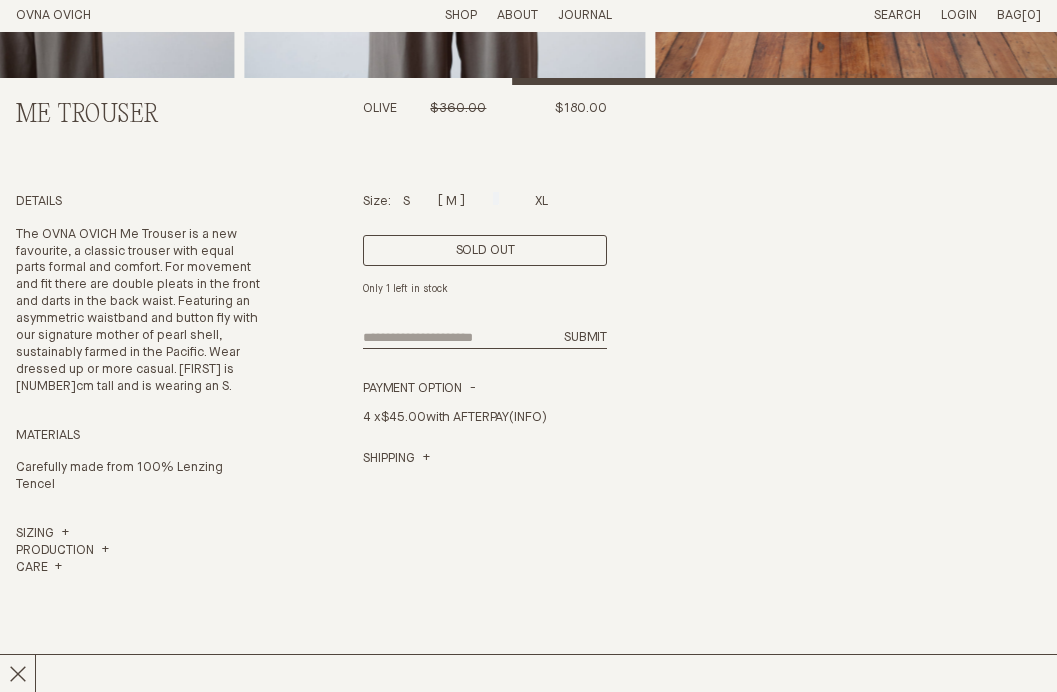 click on "L" at bounding box center (496, 201) 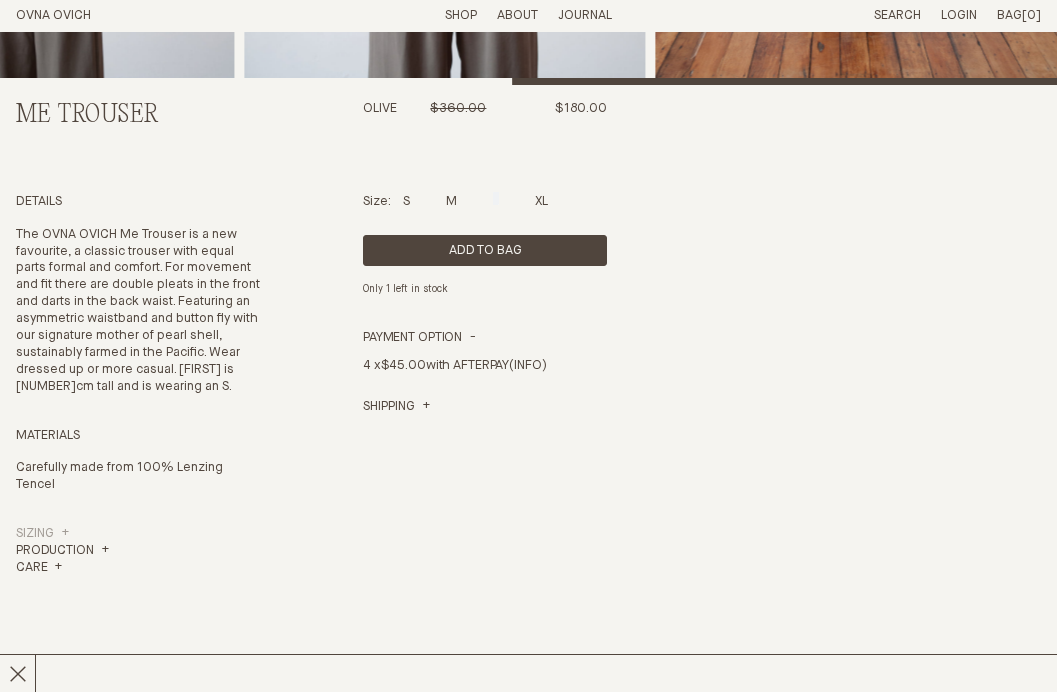 click on "Sizing" at bounding box center [42, 534] 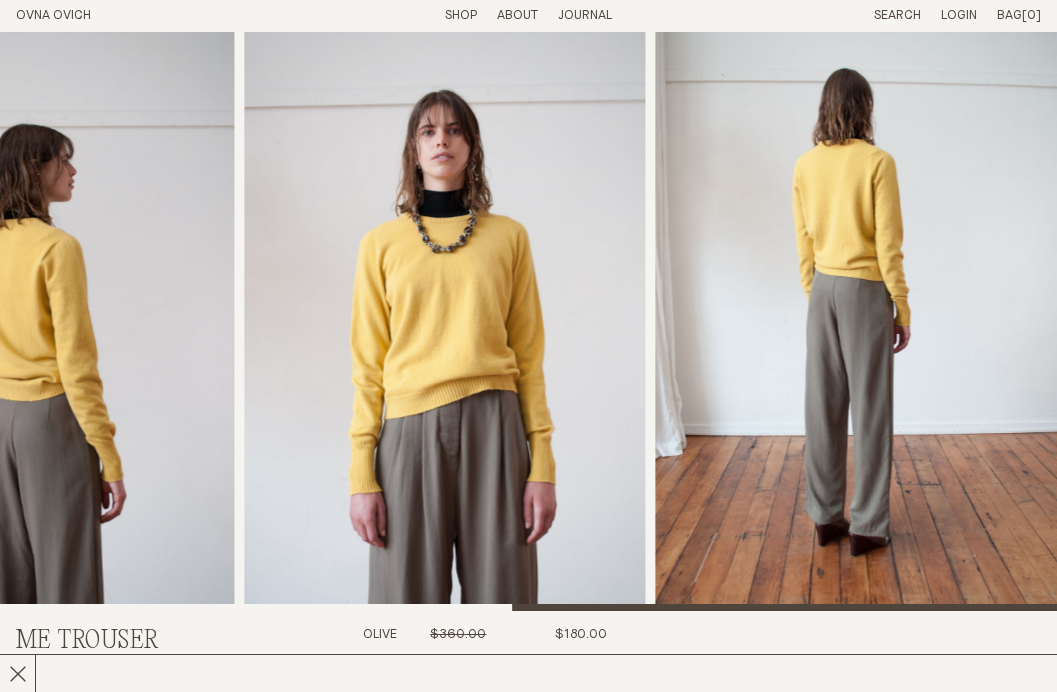 scroll, scrollTop: 13, scrollLeft: 0, axis: vertical 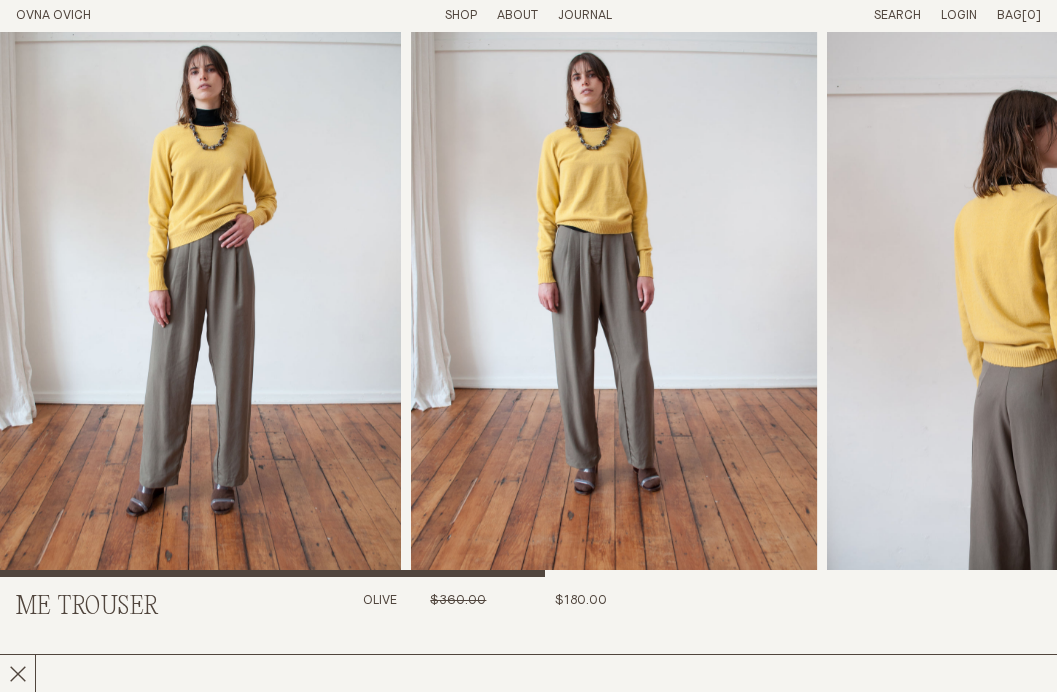 click at bounding box center [1027, 275] 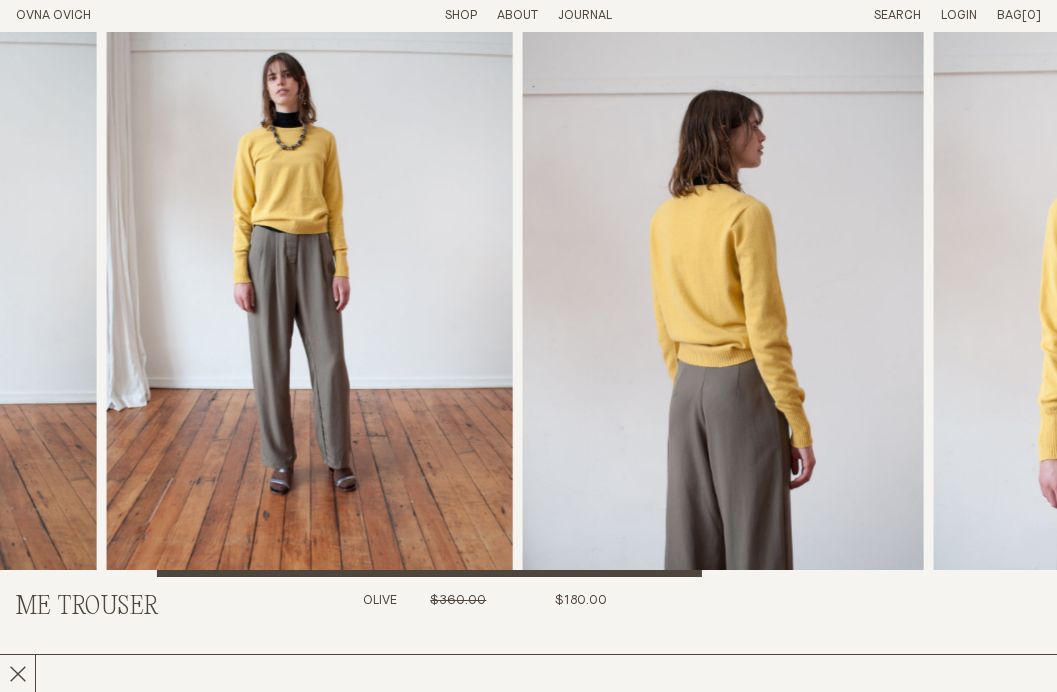 click at bounding box center [723, 275] 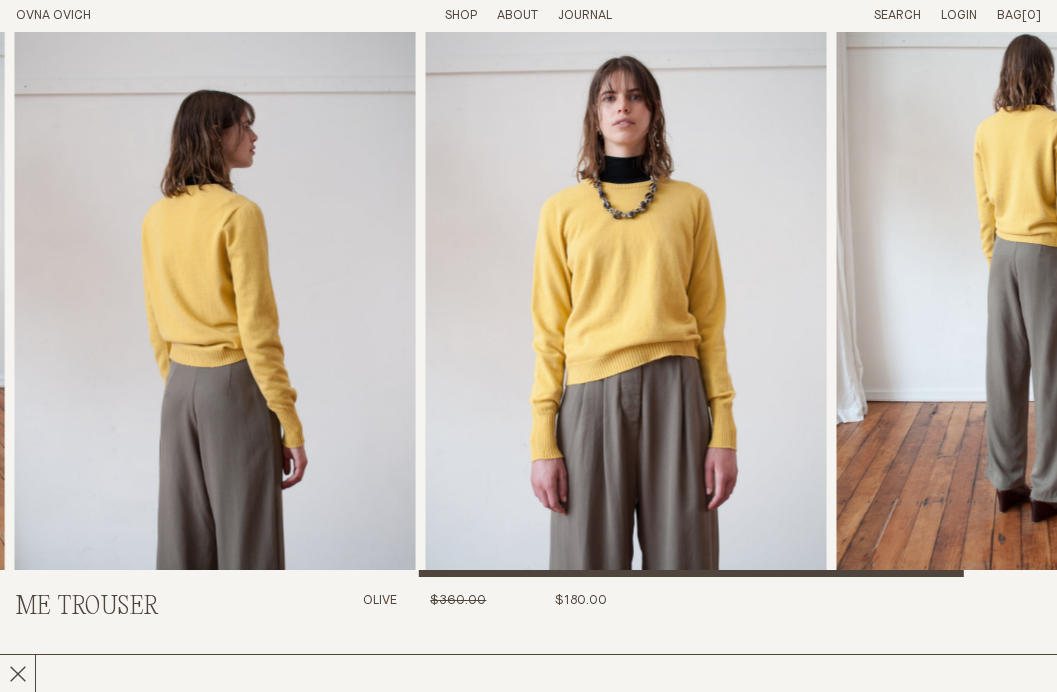 click at bounding box center [215, 275] 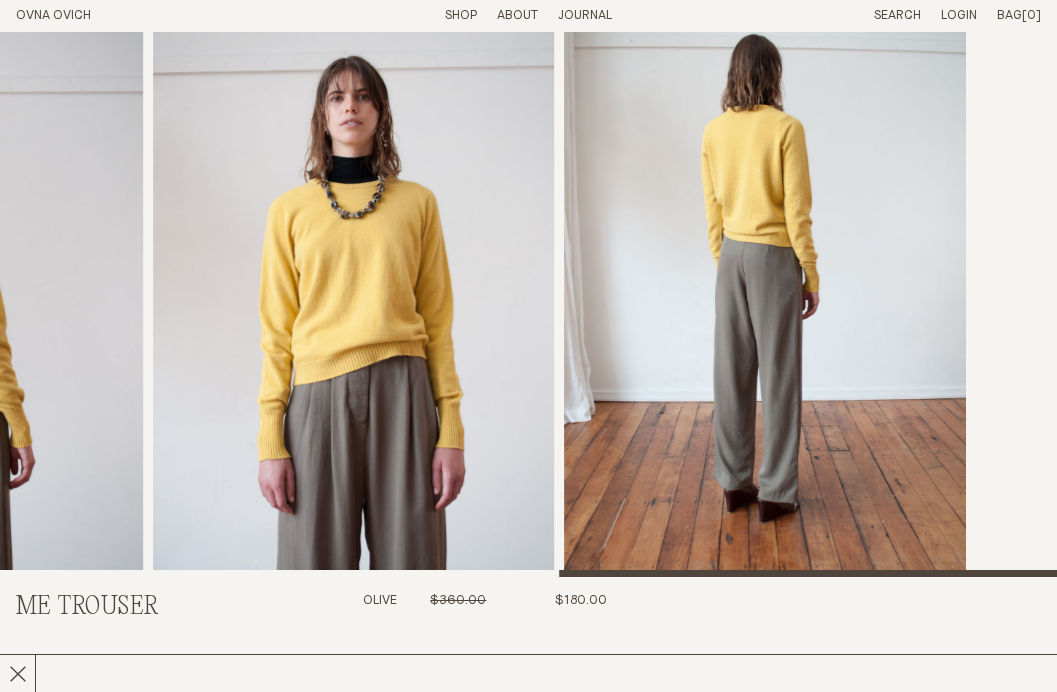 click at bounding box center [353, 275] 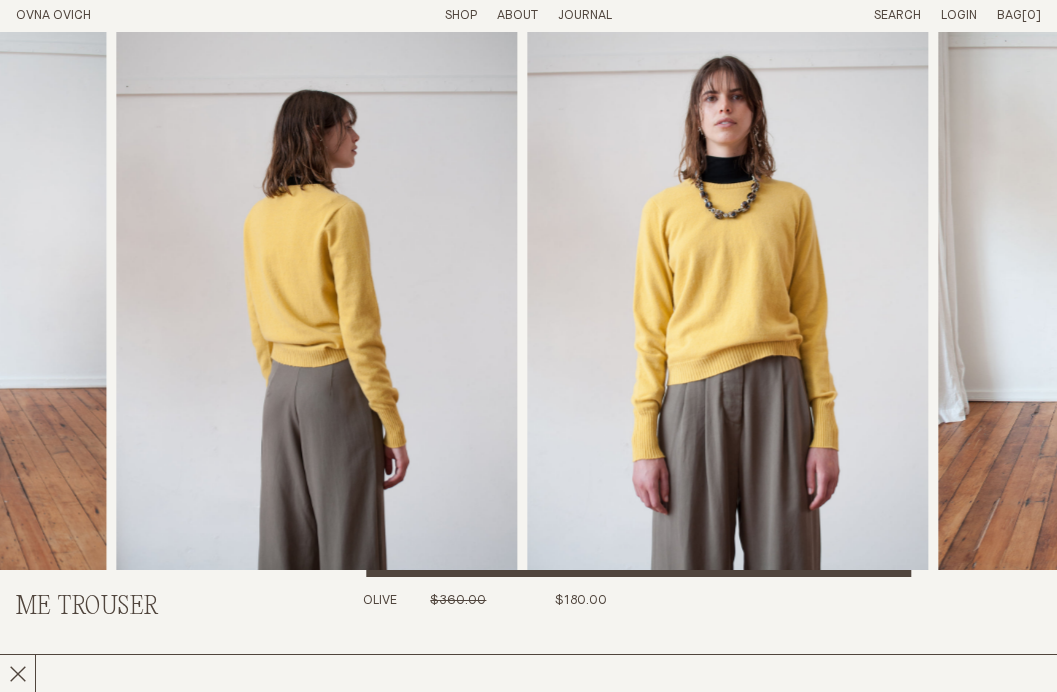 click at bounding box center (316, 275) 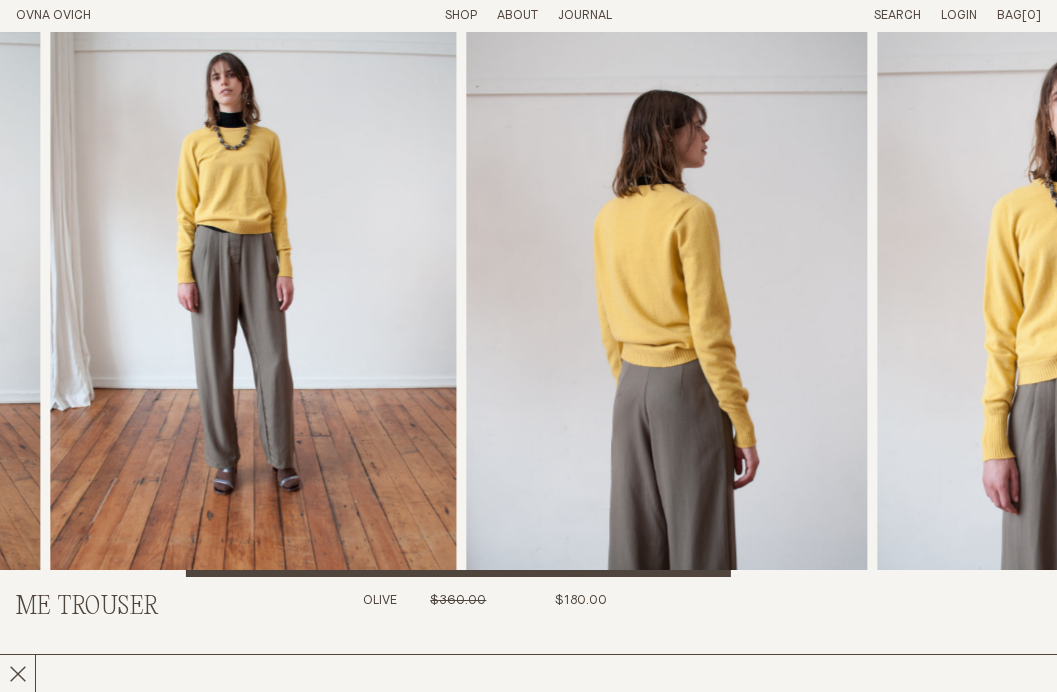 click at bounding box center (666, 275) 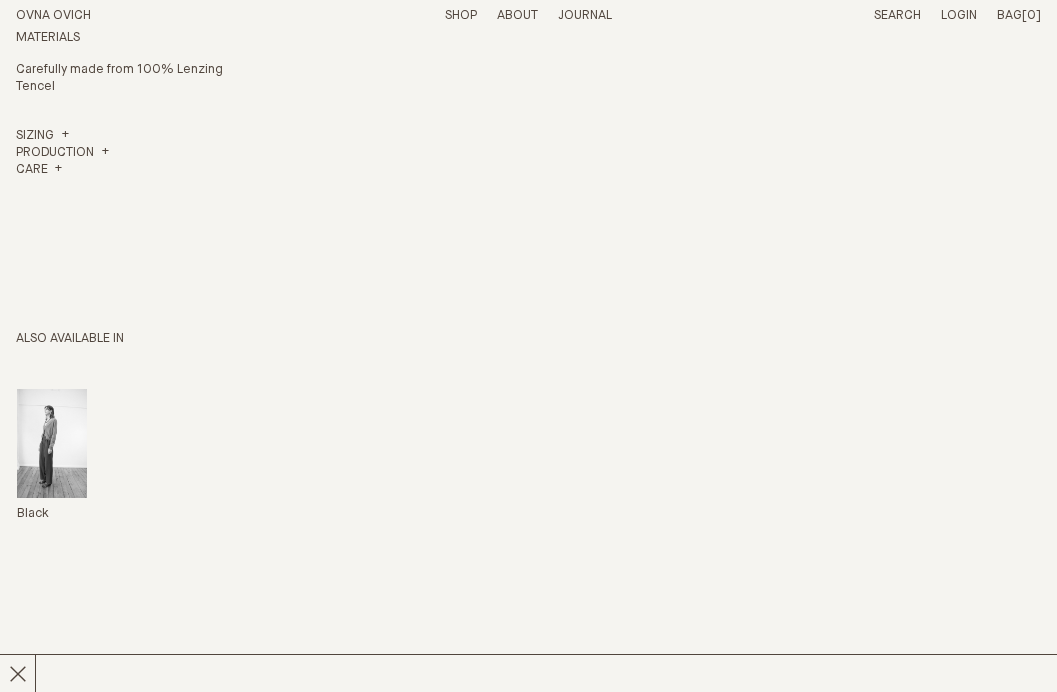 scroll, scrollTop: 950, scrollLeft: 0, axis: vertical 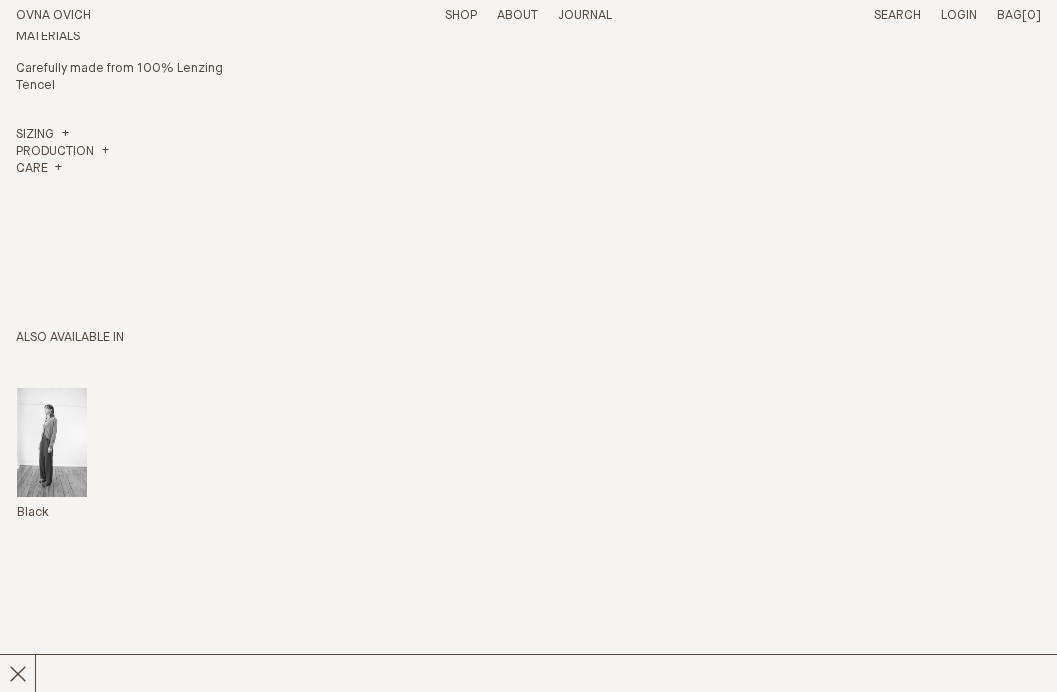 click at bounding box center (52, 442) 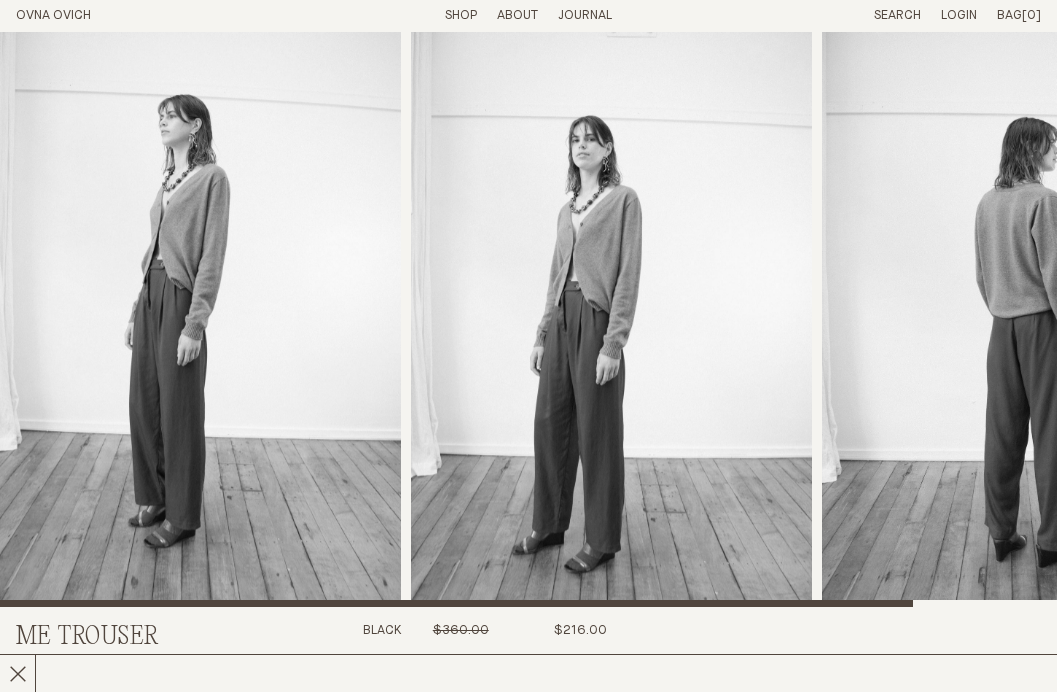 scroll, scrollTop: 29, scrollLeft: 0, axis: vertical 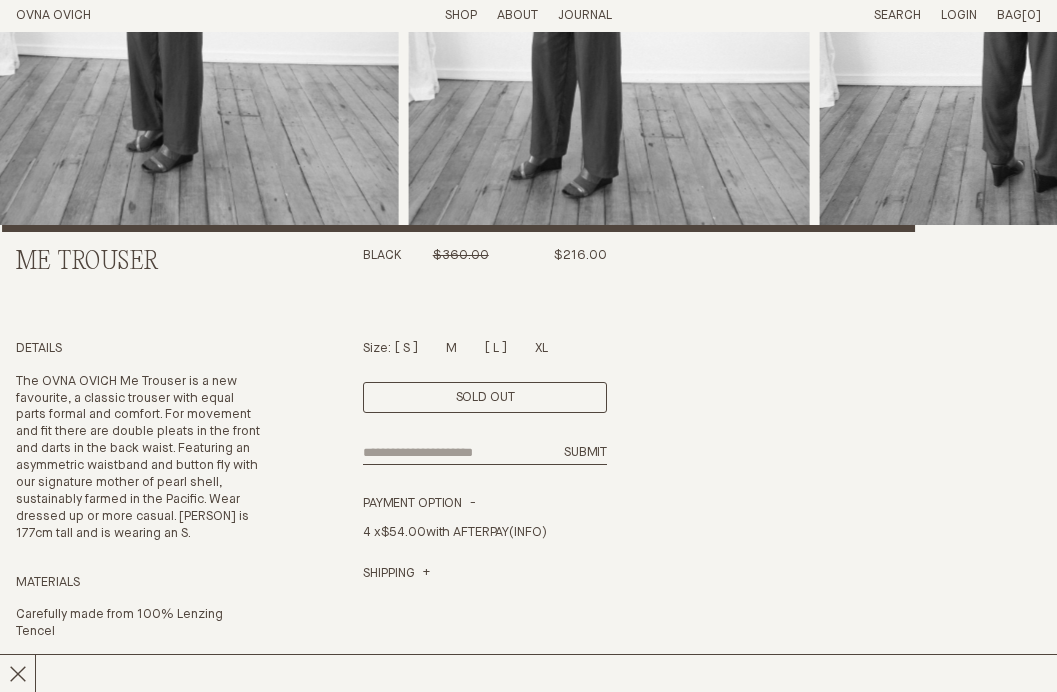 click at bounding box center [496, 345] 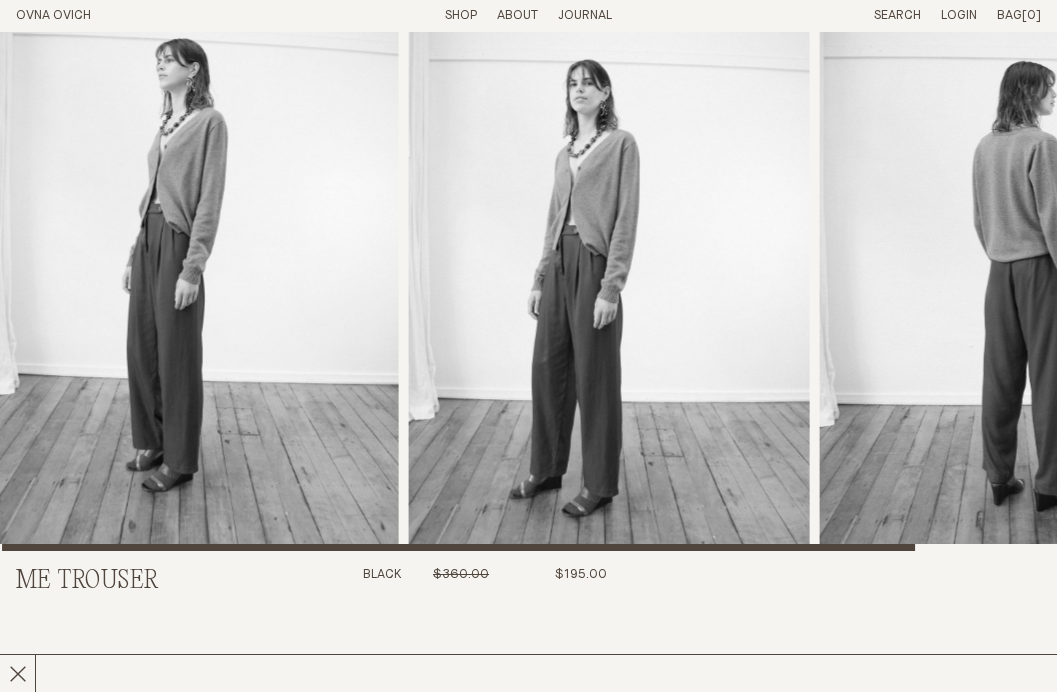 scroll, scrollTop: 84, scrollLeft: 0, axis: vertical 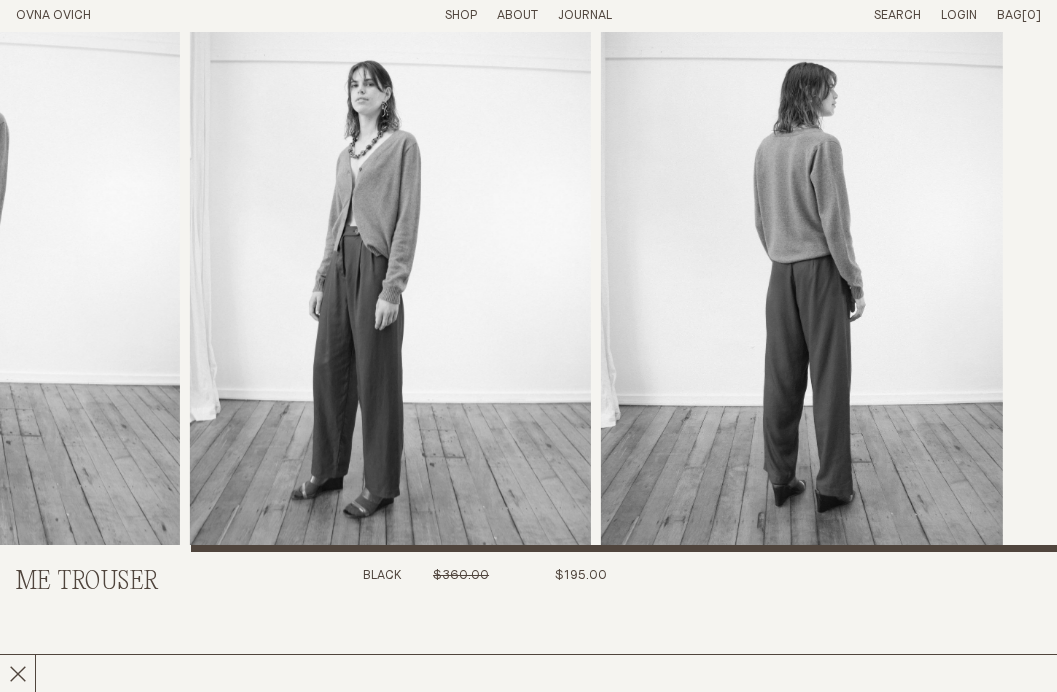 click at bounding box center [307, 250] 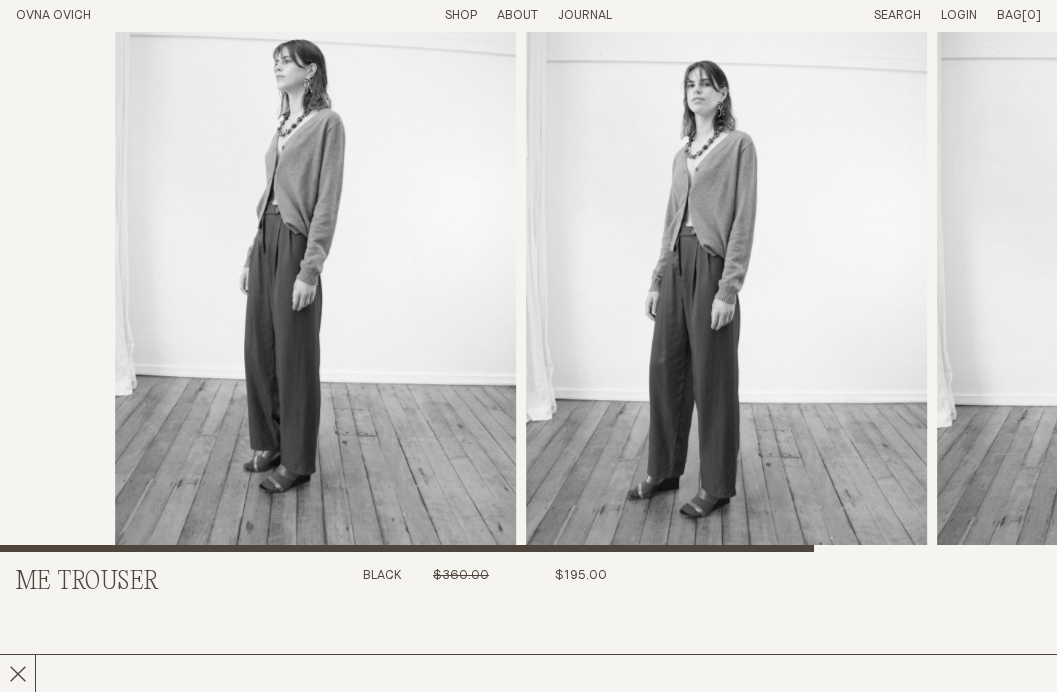 click at bounding box center [643, 250] 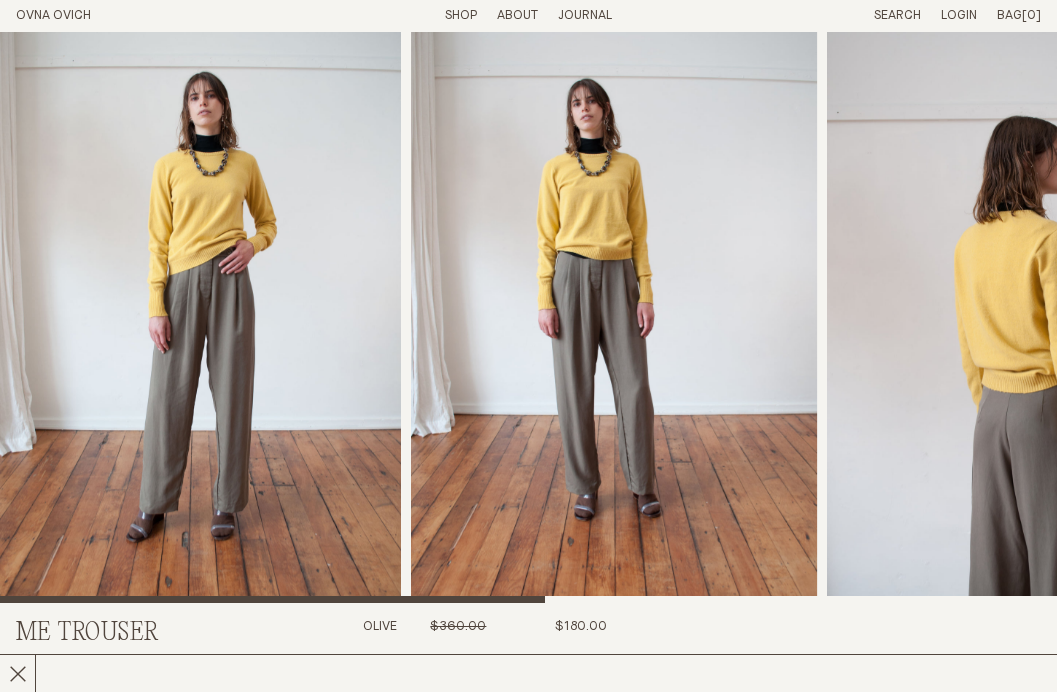 scroll, scrollTop: 37, scrollLeft: 0, axis: vertical 